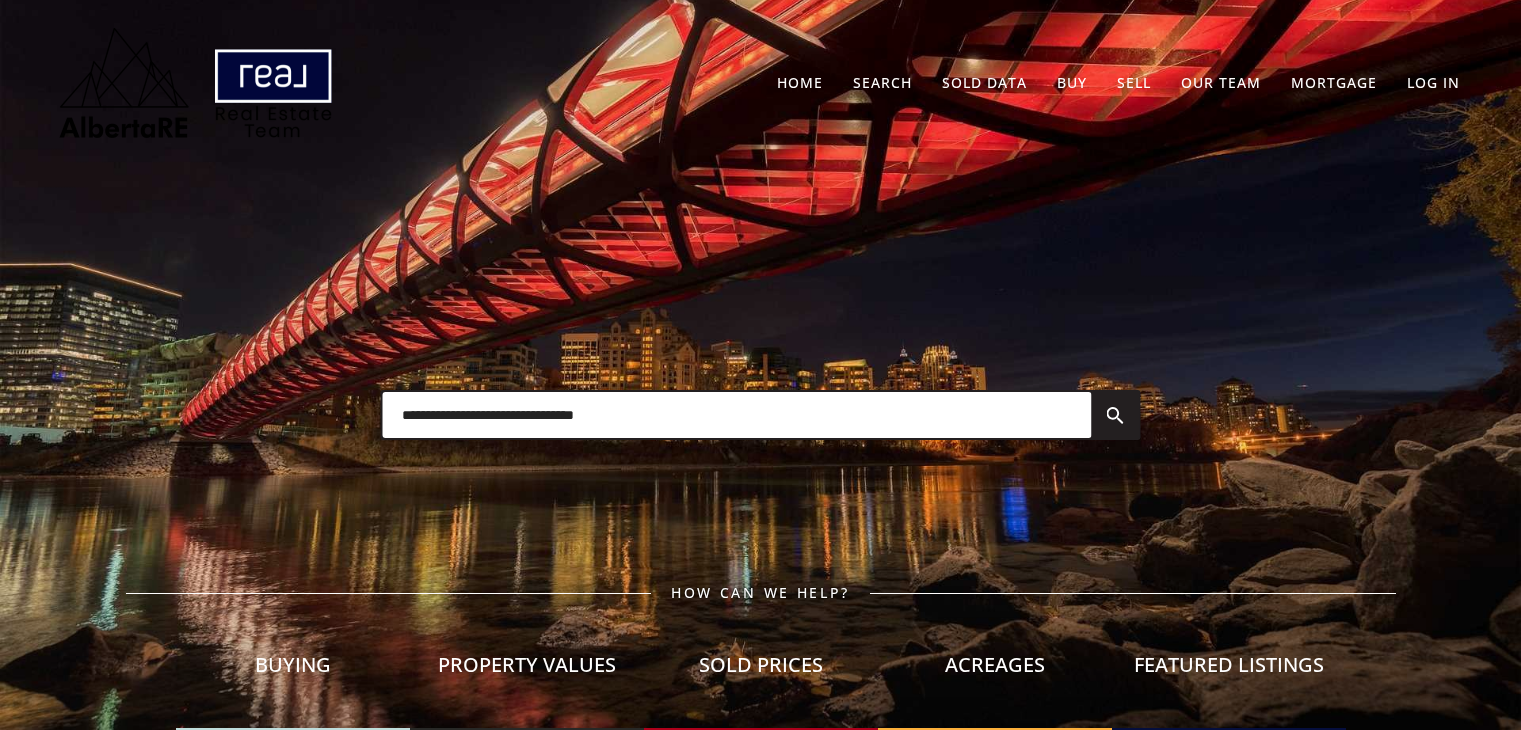 scroll, scrollTop: 0, scrollLeft: 0, axis: both 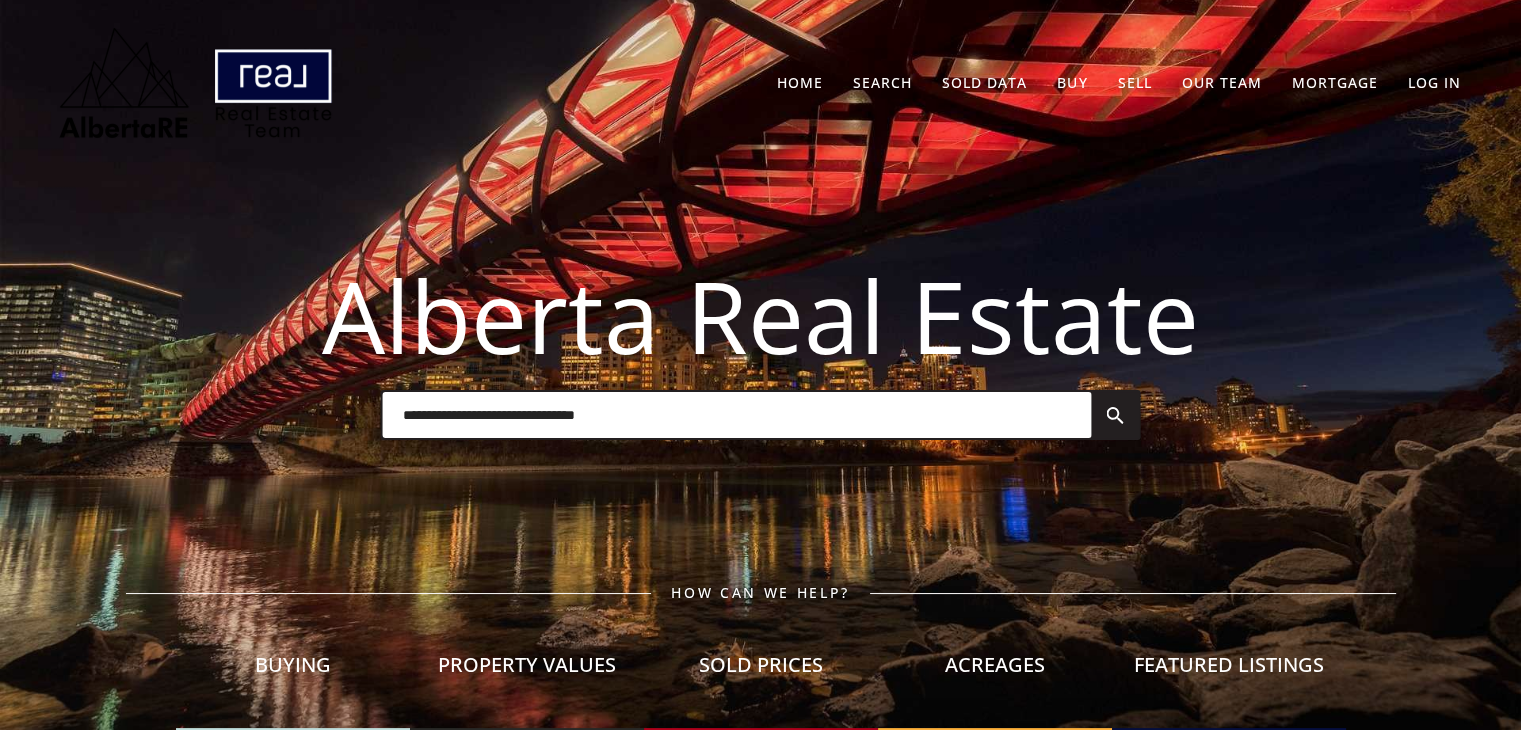 click at bounding box center (760, 3110) 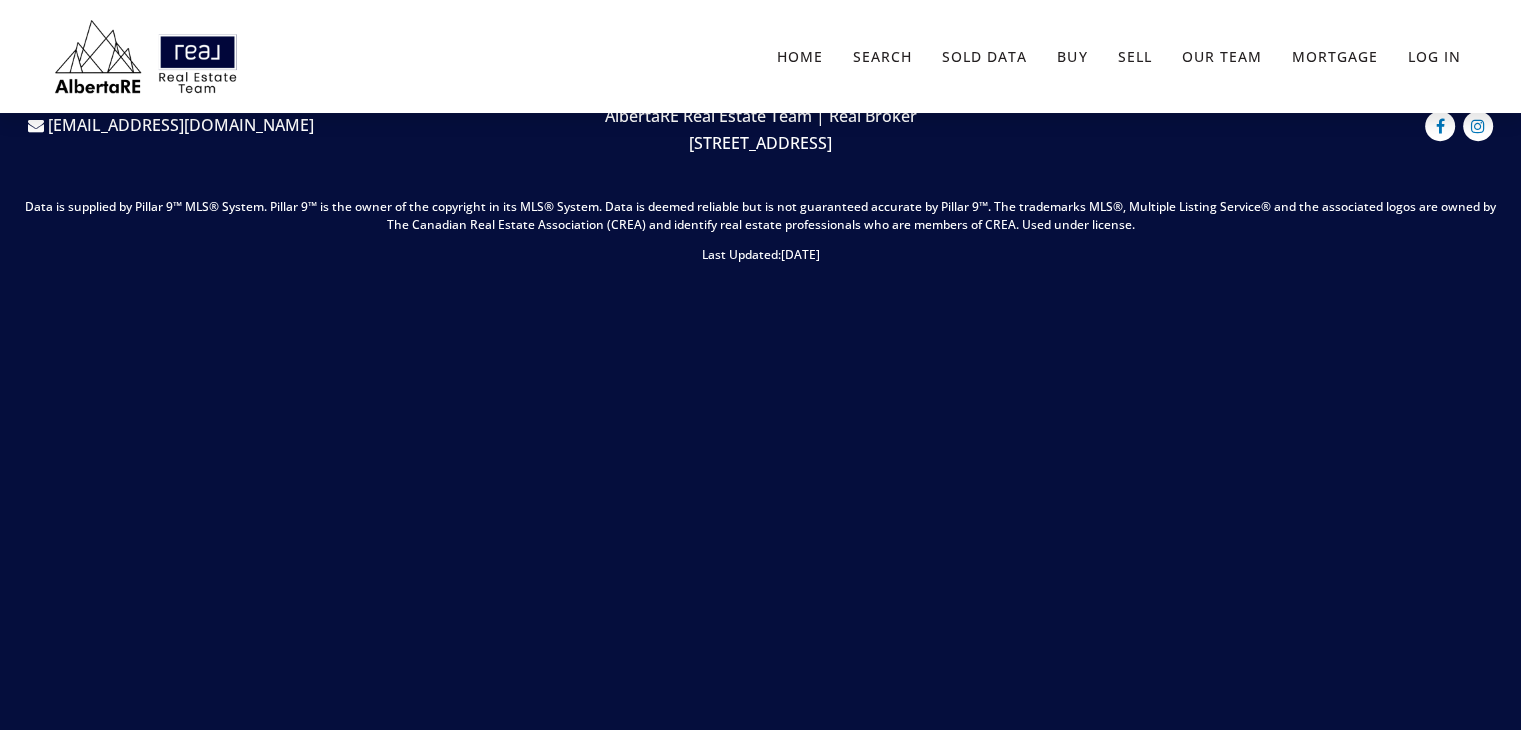 scroll, scrollTop: 1431, scrollLeft: 0, axis: vertical 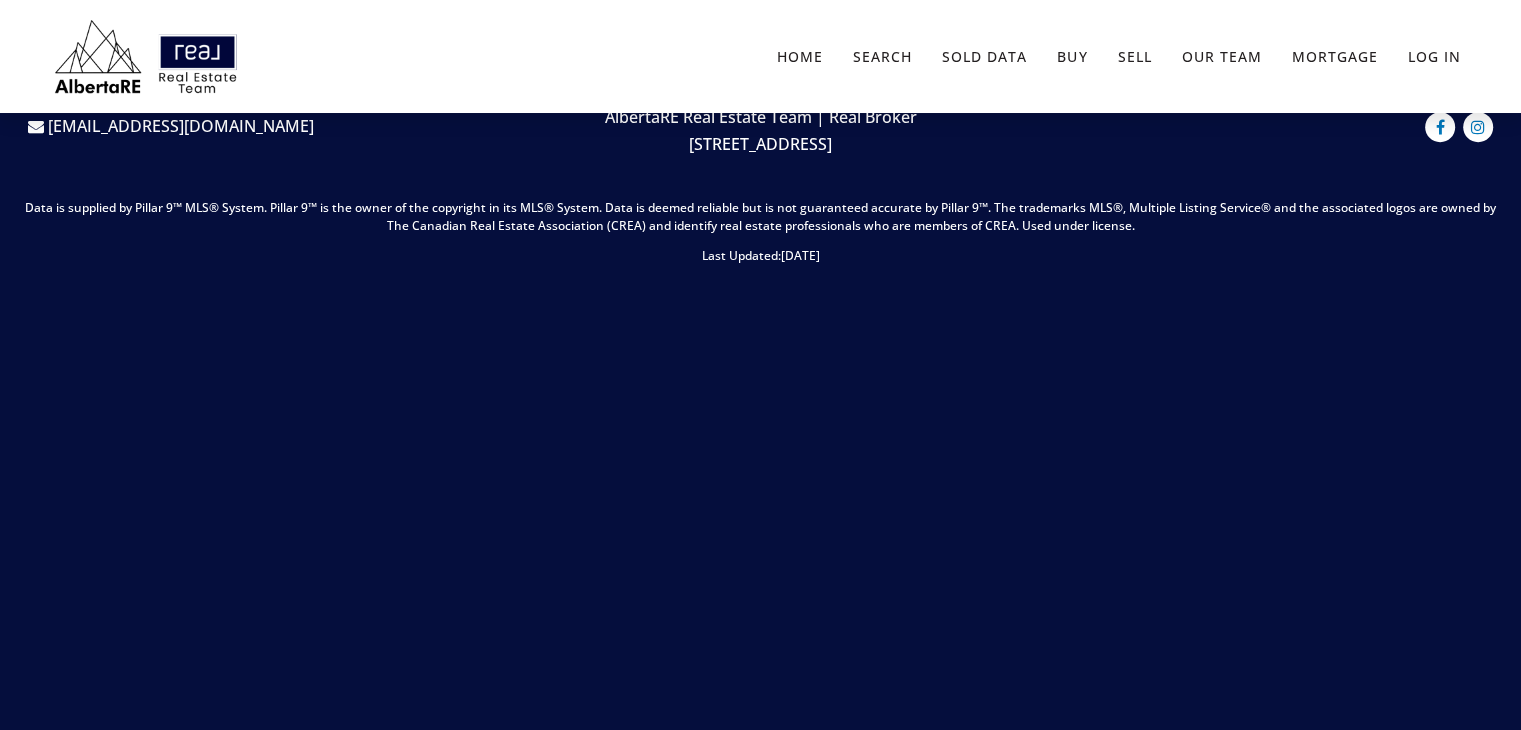 click on "Data is supplied by Pillar 9™ MLS® System. Pillar 9™ is the owner of the copyright in its MLS® System. Data is deemed reliable but is not guaranteed accurate by Pillar 9™. The trademarks MLS®, Multiple Listing Service® and the associated logos are owned by The Canadian" at bounding box center [760, 216] 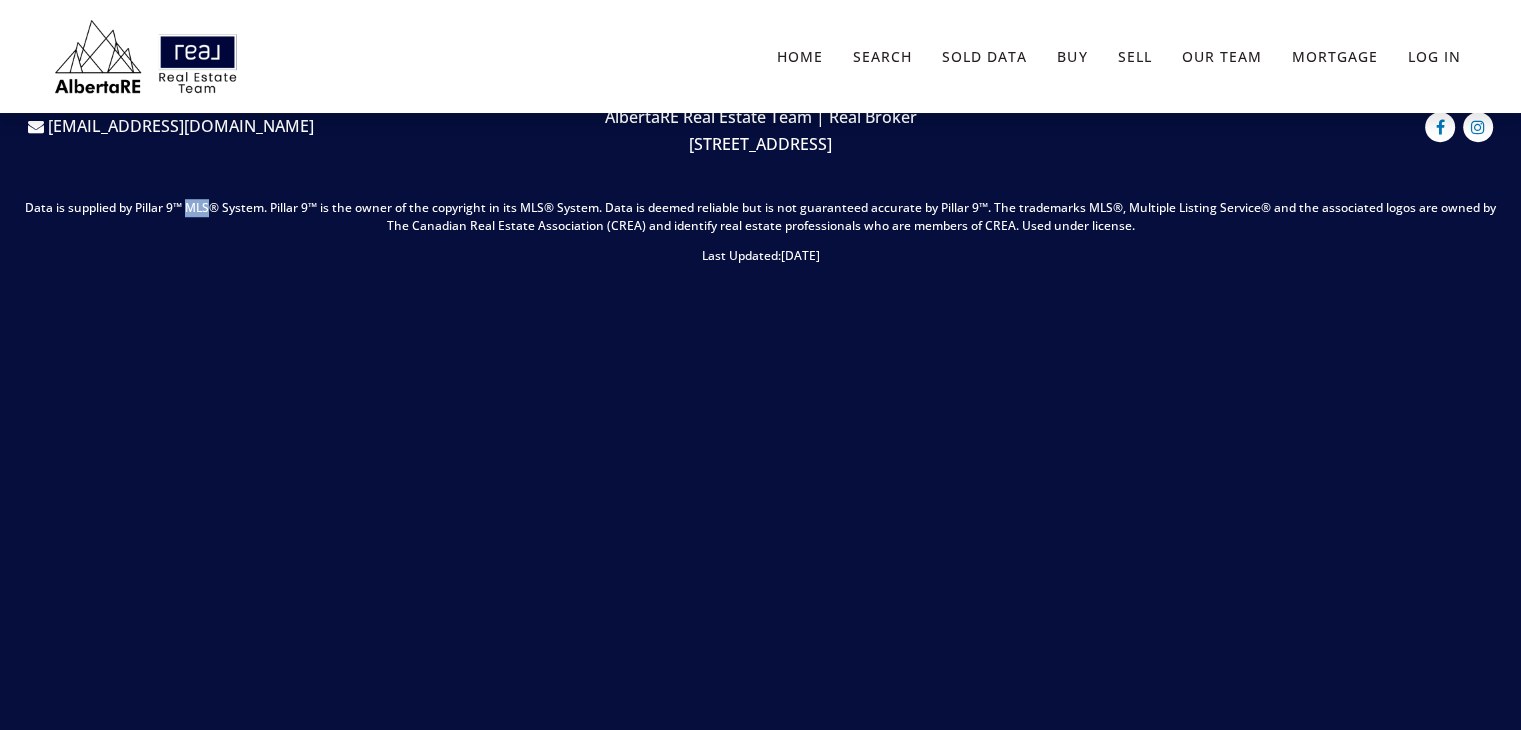click on "Data is supplied by Pillar 9™ MLS® System. Pillar 9™ is the owner of the copyright in its MLS® System. Data is deemed reliable but is not guaranteed accurate by Pillar 9™. The trademarks MLS®, Multiple Listing Service® and the associated logos are owned by The Canadian" at bounding box center [760, 216] 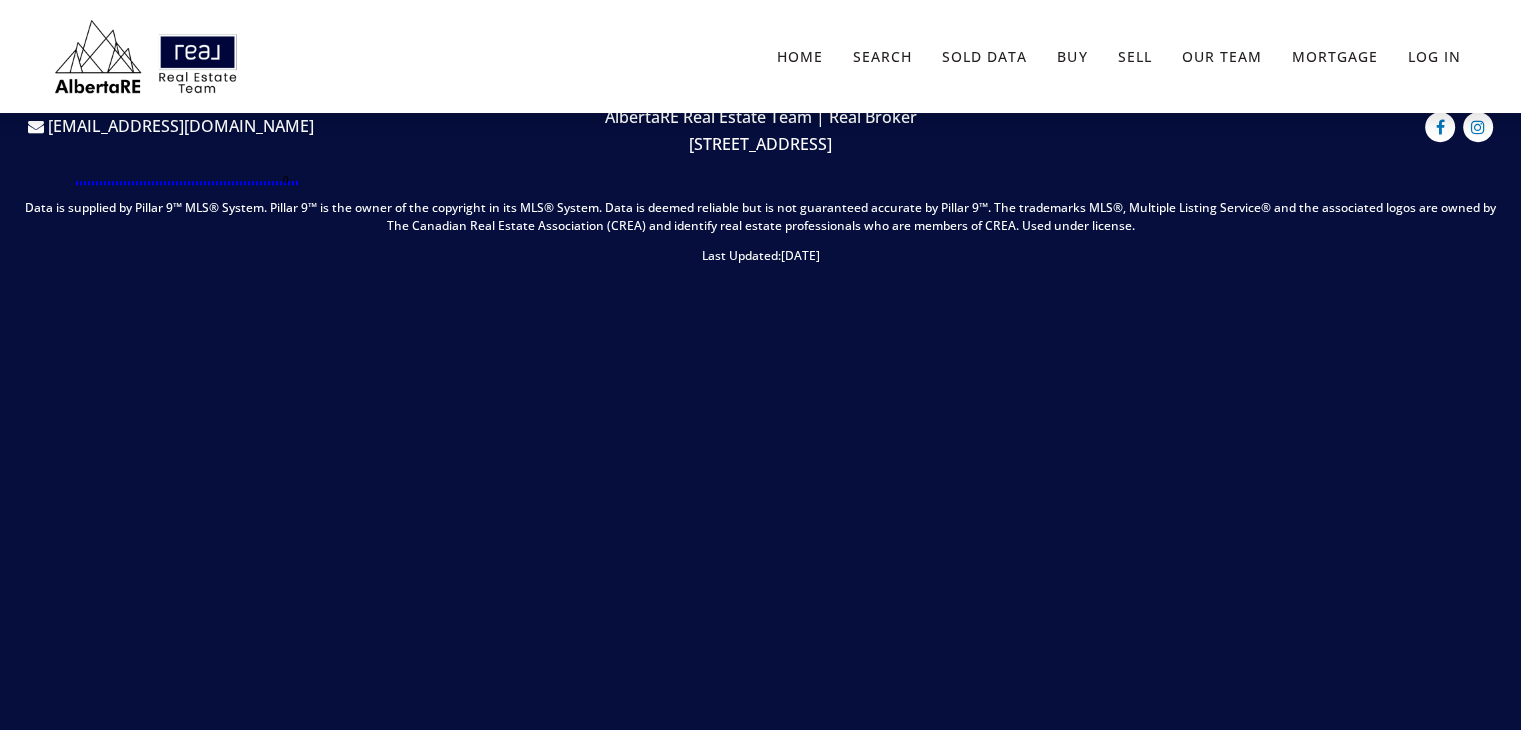 drag, startPoint x: 76, startPoint y: 186, endPoint x: 298, endPoint y: 181, distance: 222.0563 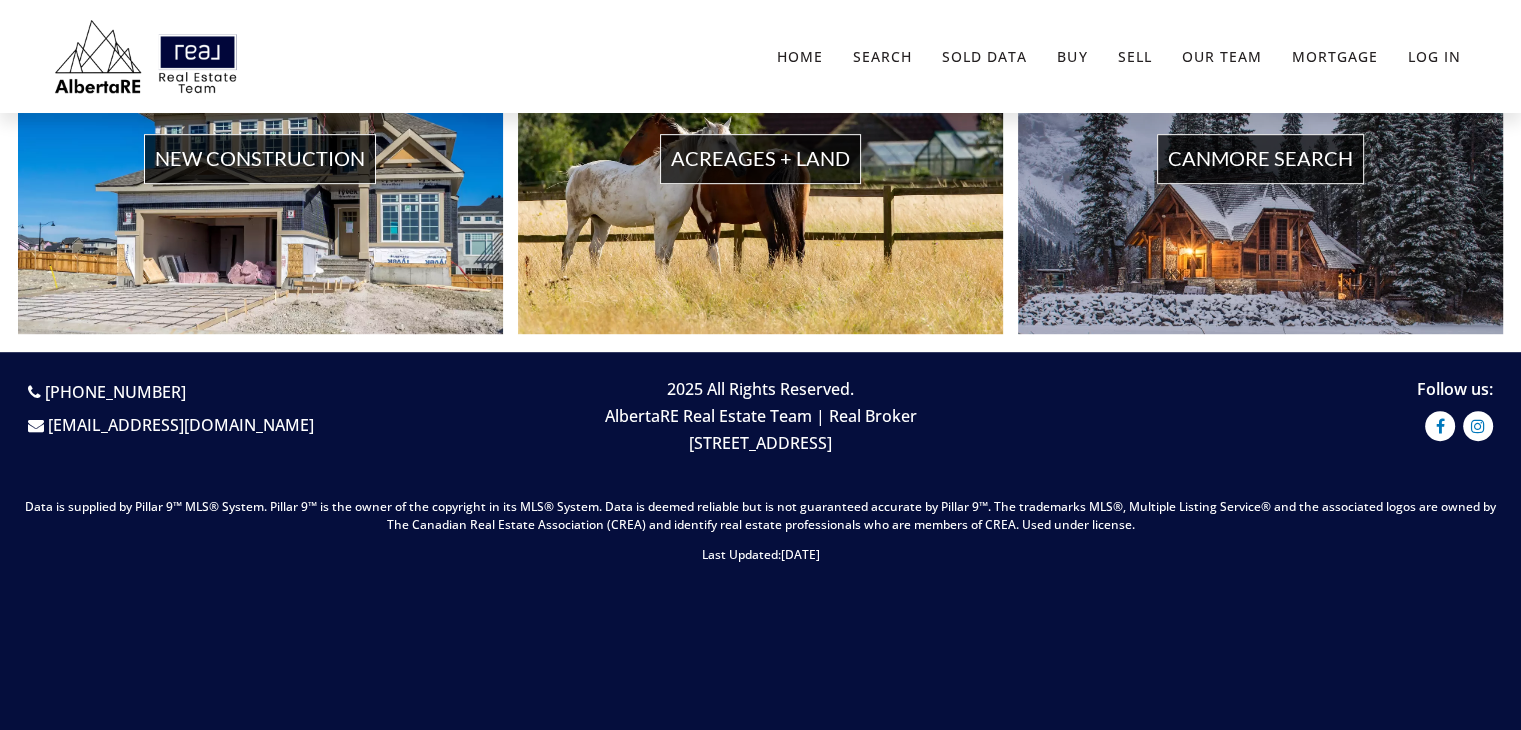 scroll, scrollTop: 1332, scrollLeft: 0, axis: vertical 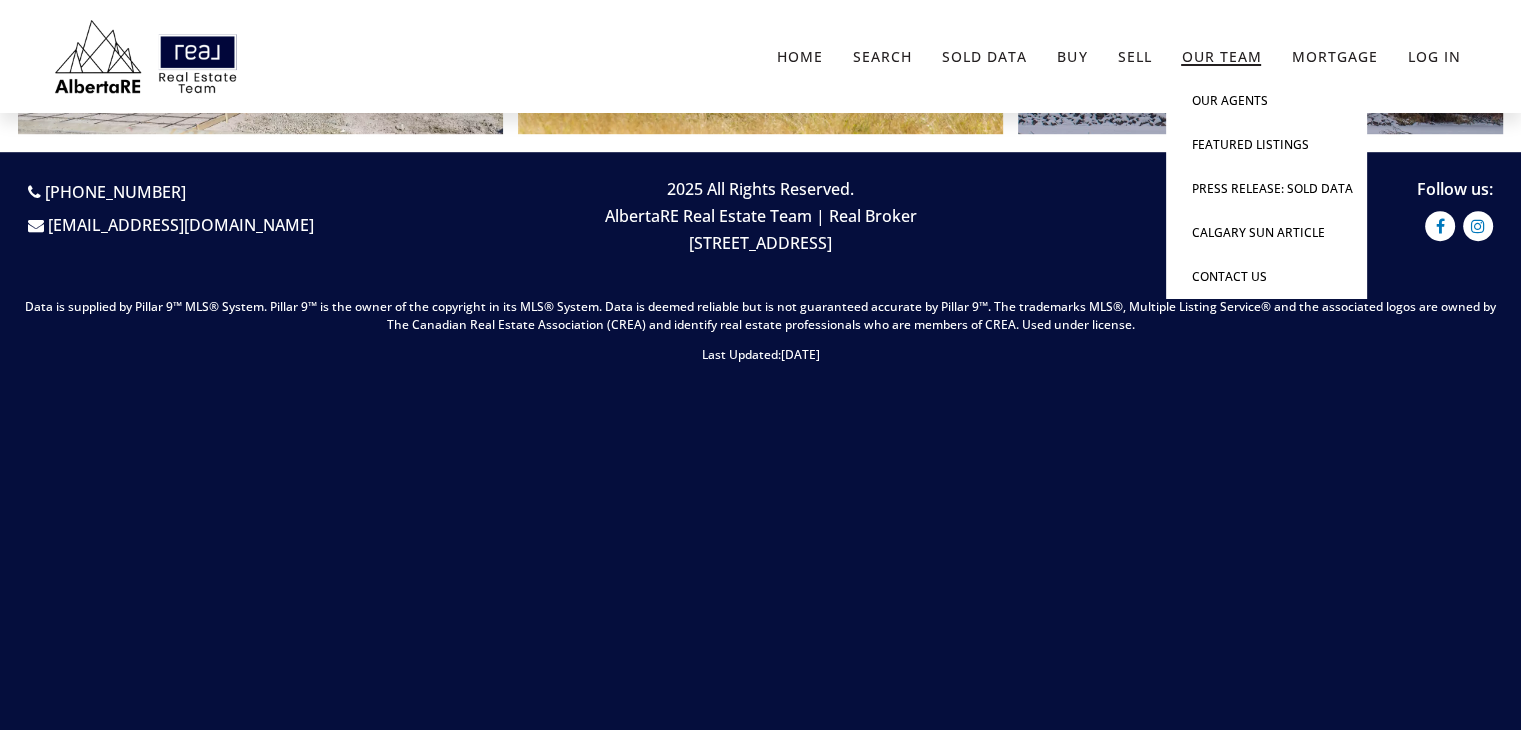 click on "Our Team" at bounding box center [1221, 56] 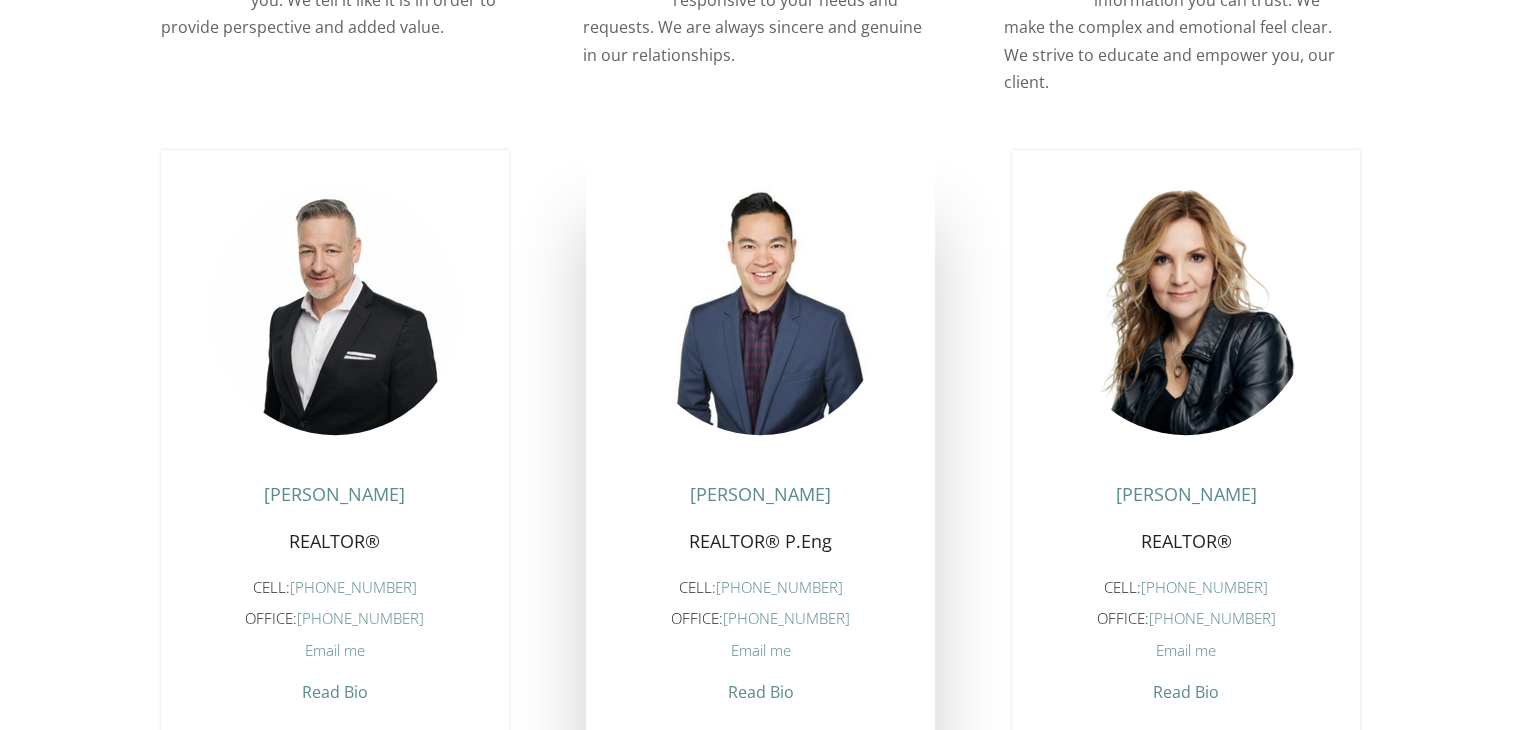 scroll, scrollTop: 700, scrollLeft: 0, axis: vertical 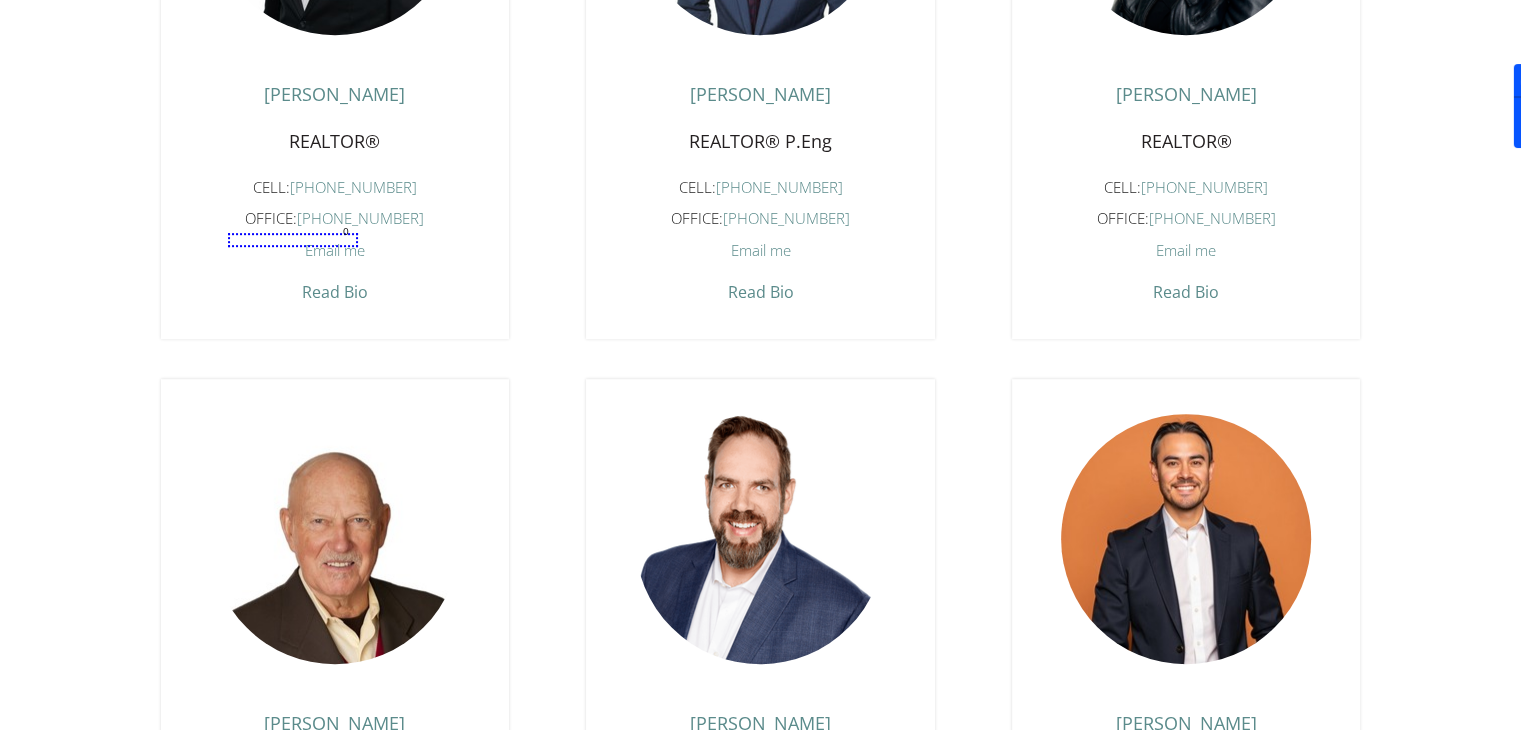 drag, startPoint x: 228, startPoint y: 247, endPoint x: 358, endPoint y: 233, distance: 130.75168 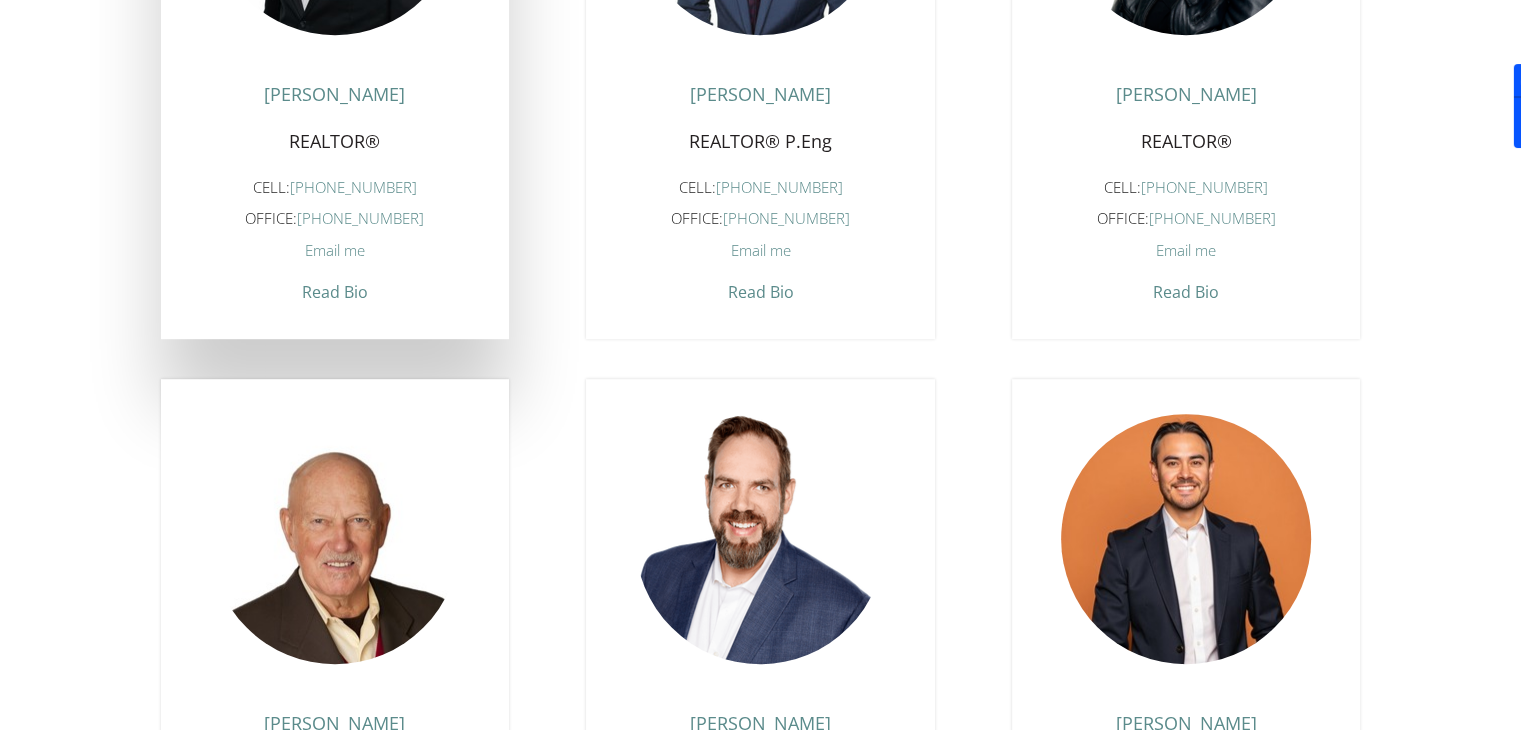 click on "Email me" at bounding box center [335, 250] 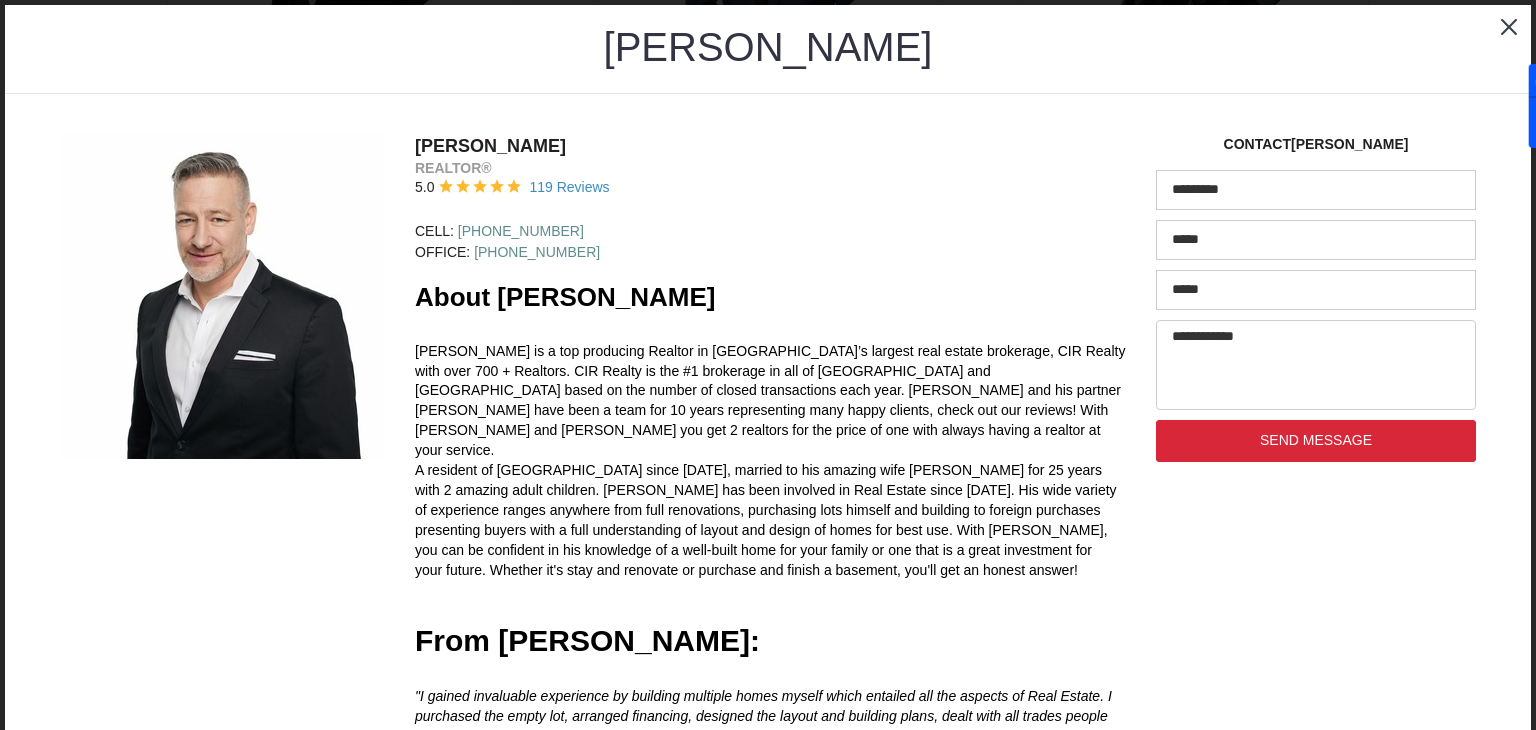 scroll, scrollTop: 168, scrollLeft: 0, axis: vertical 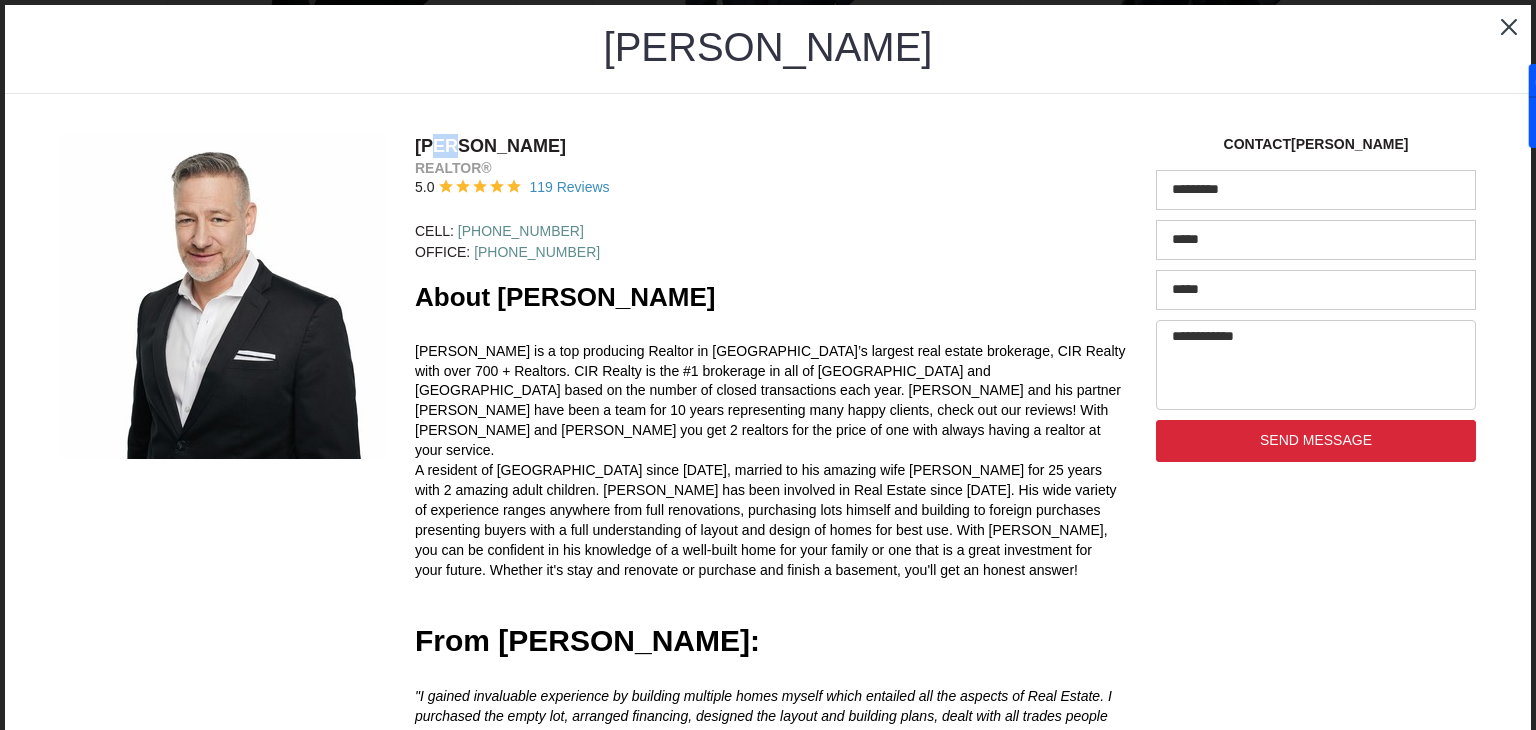 drag, startPoint x: 457, startPoint y: 141, endPoint x: 440, endPoint y: 141, distance: 17 